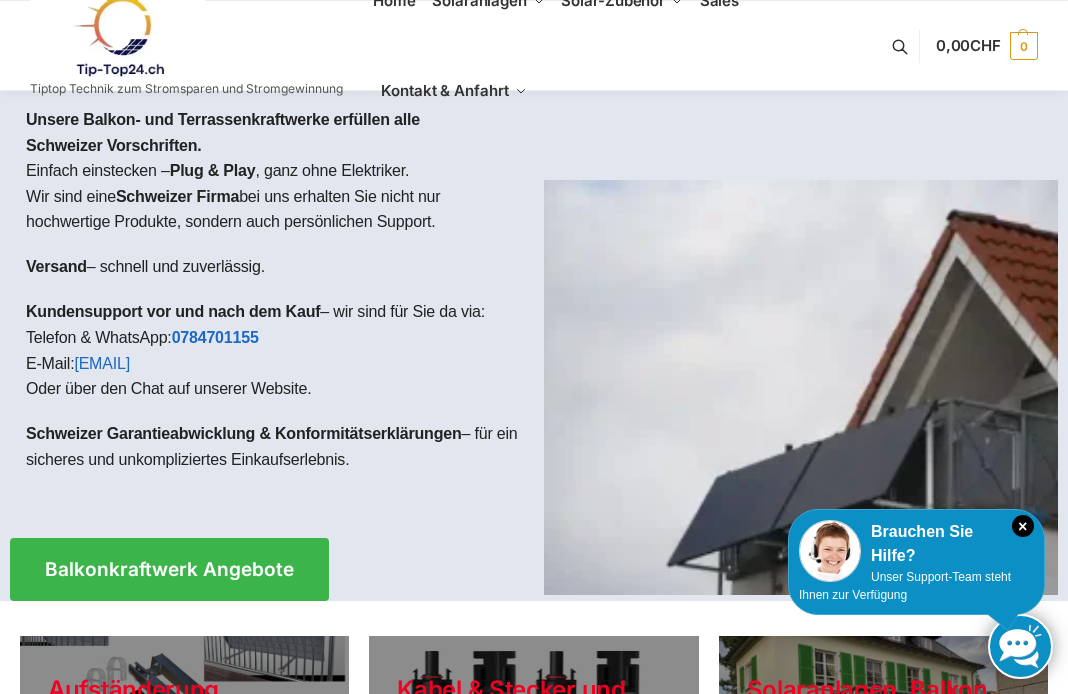 scroll, scrollTop: 11, scrollLeft: 0, axis: vertical 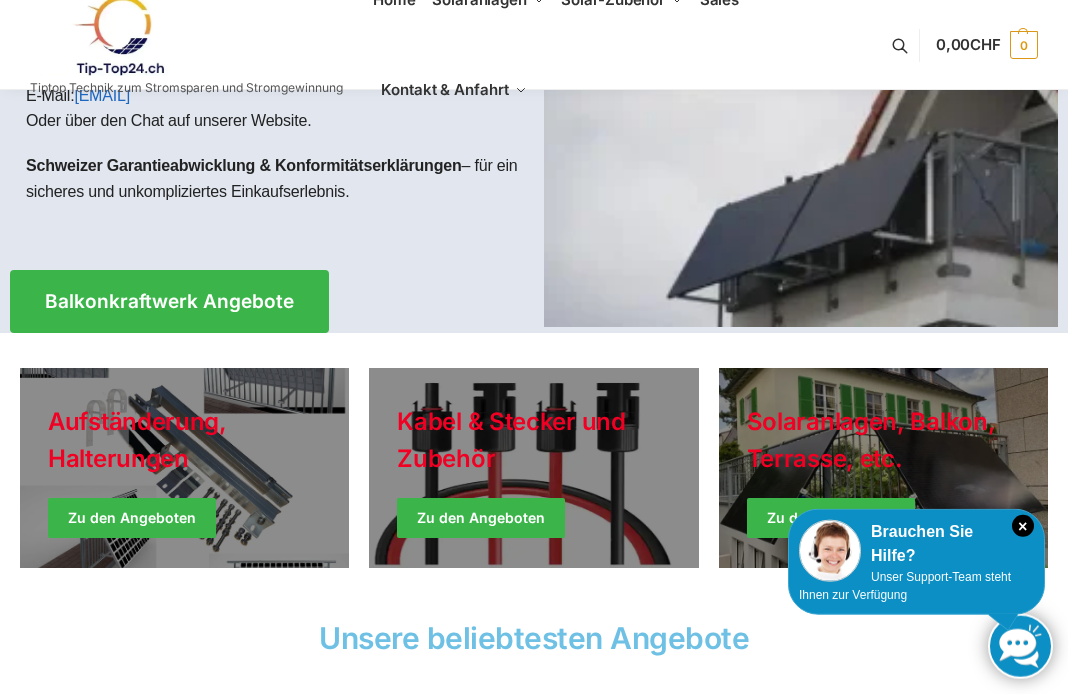 click at bounding box center [184, 468] 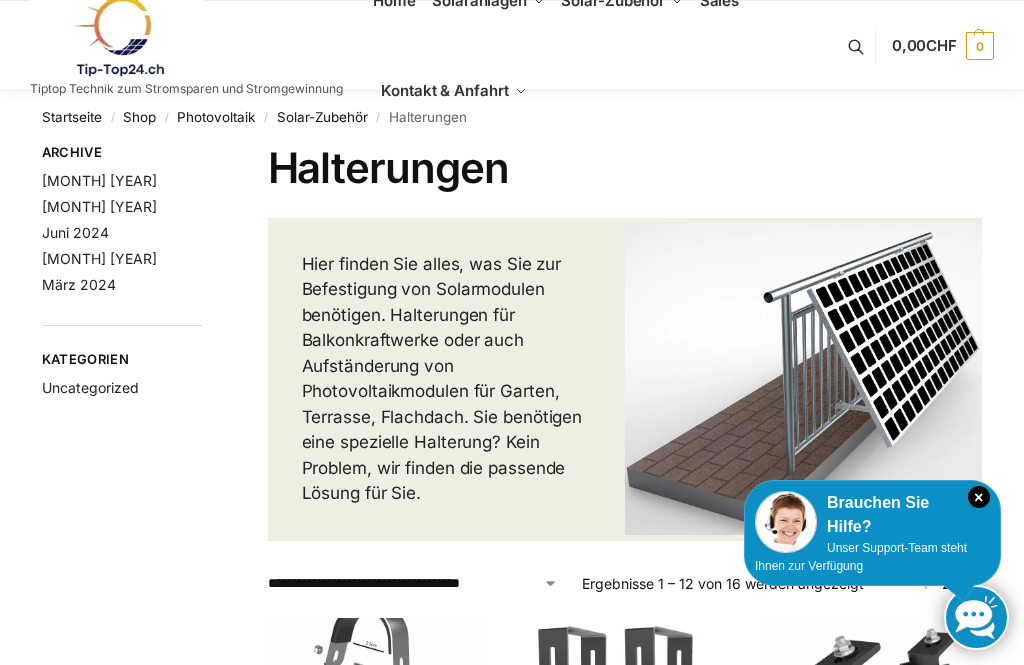 scroll, scrollTop: 0, scrollLeft: 0, axis: both 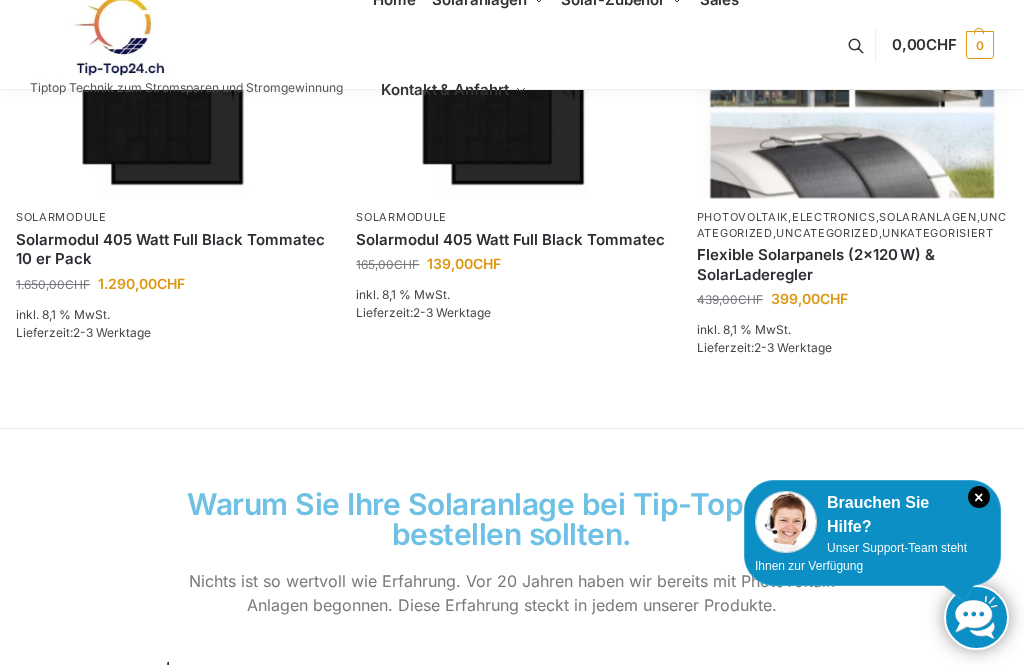 click at bounding box center (852, 81) 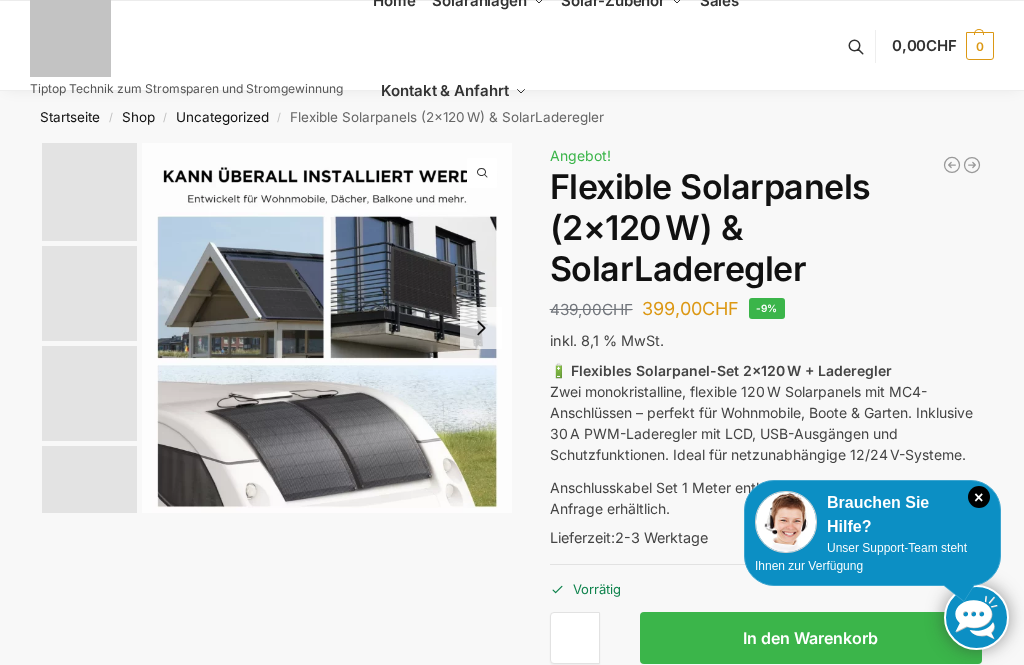 scroll, scrollTop: 0, scrollLeft: 0, axis: both 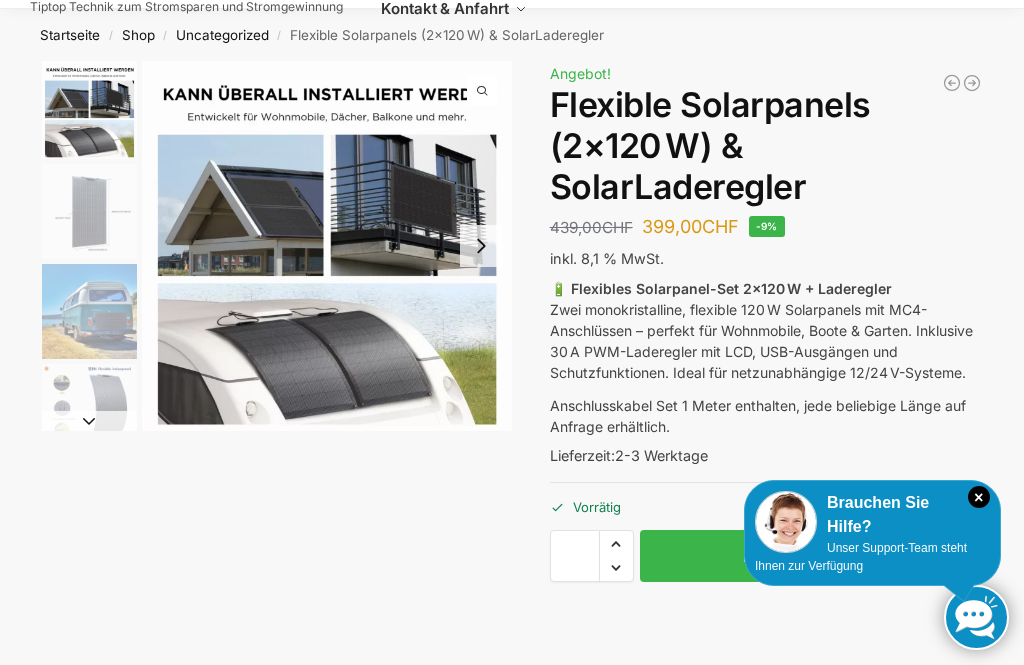 click at bounding box center [327, 246] 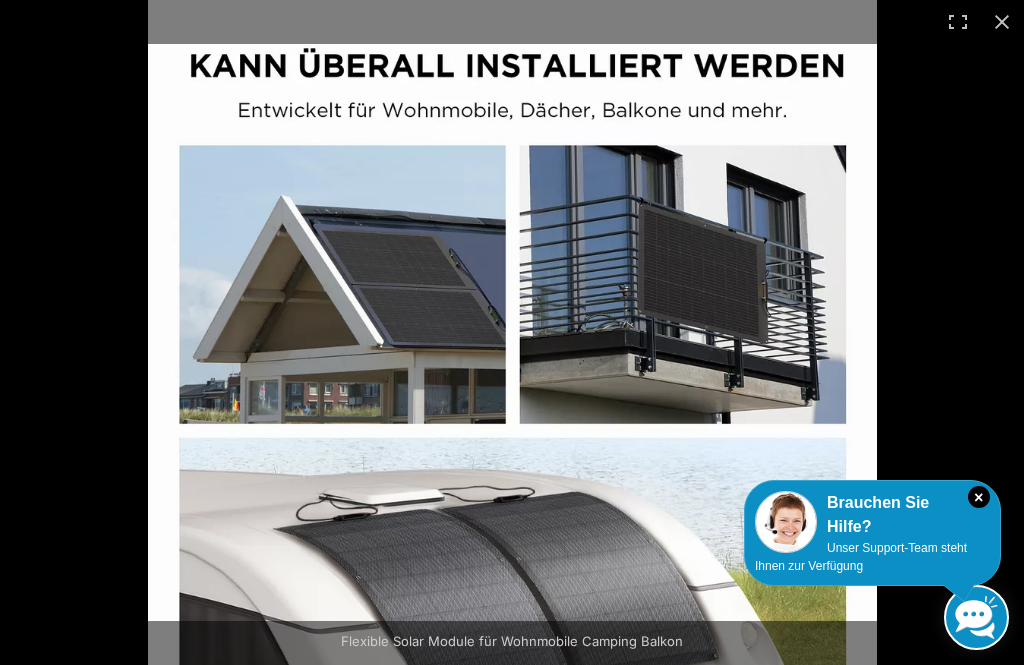 click at bounding box center (1002, 22) 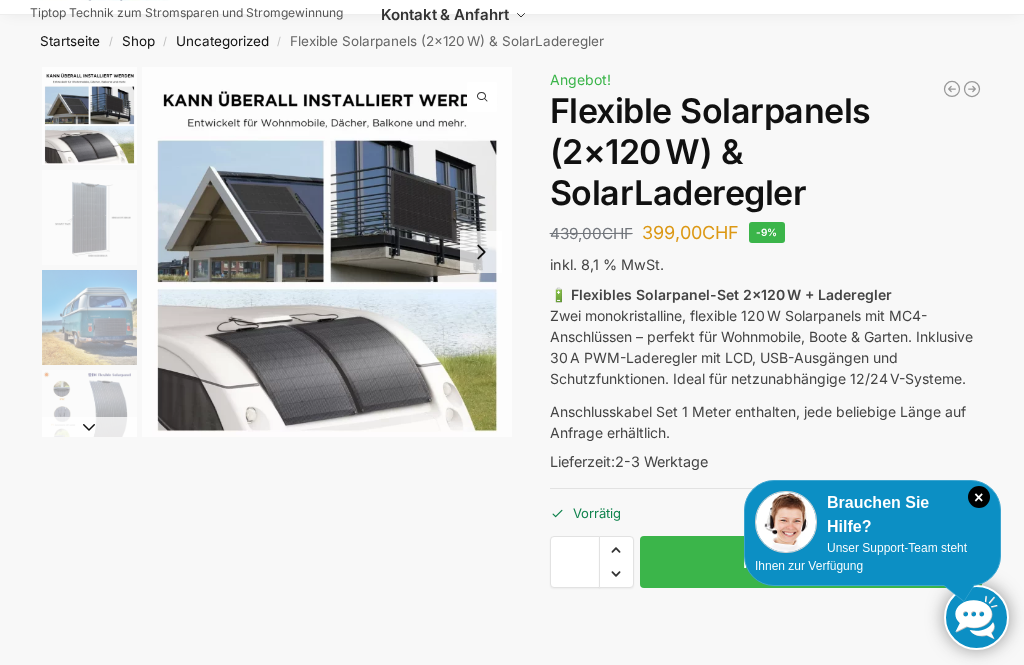 scroll, scrollTop: 0, scrollLeft: 0, axis: both 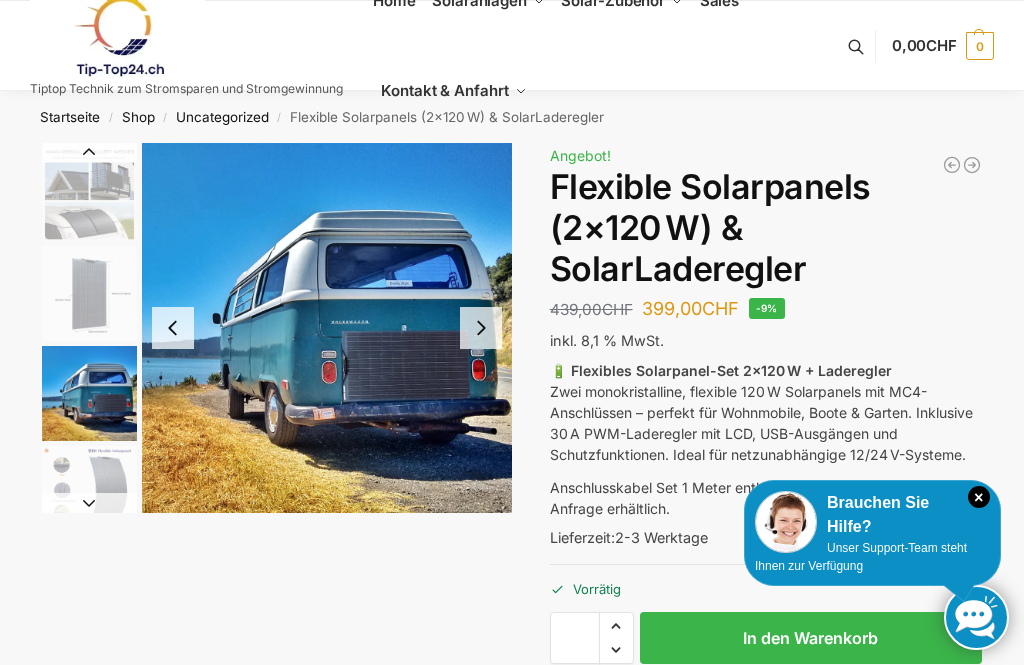click at bounding box center (481, 328) 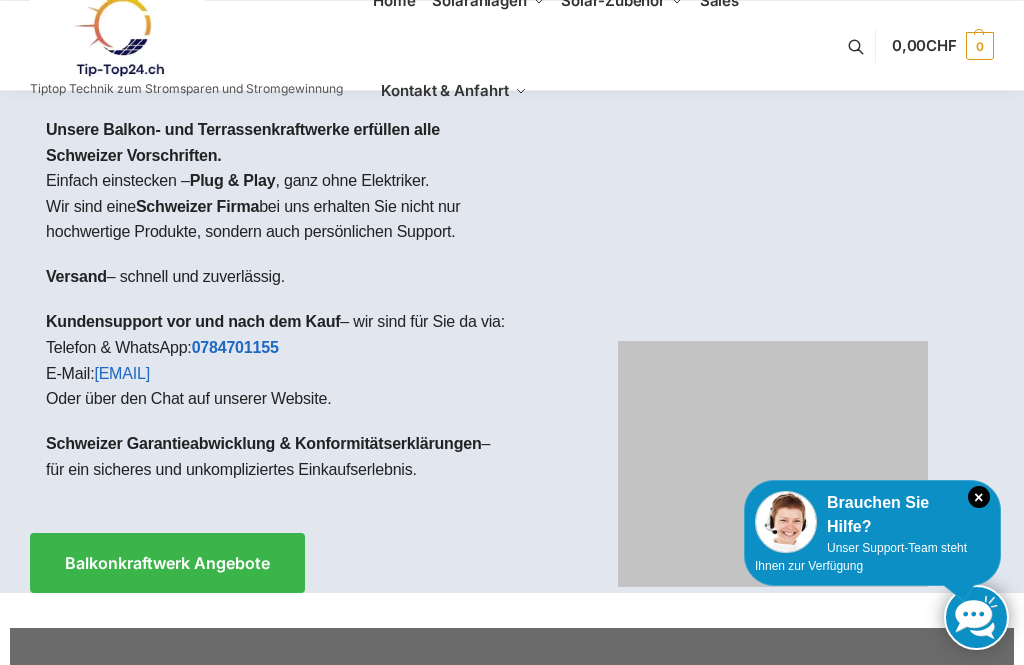 scroll, scrollTop: 1499, scrollLeft: 0, axis: vertical 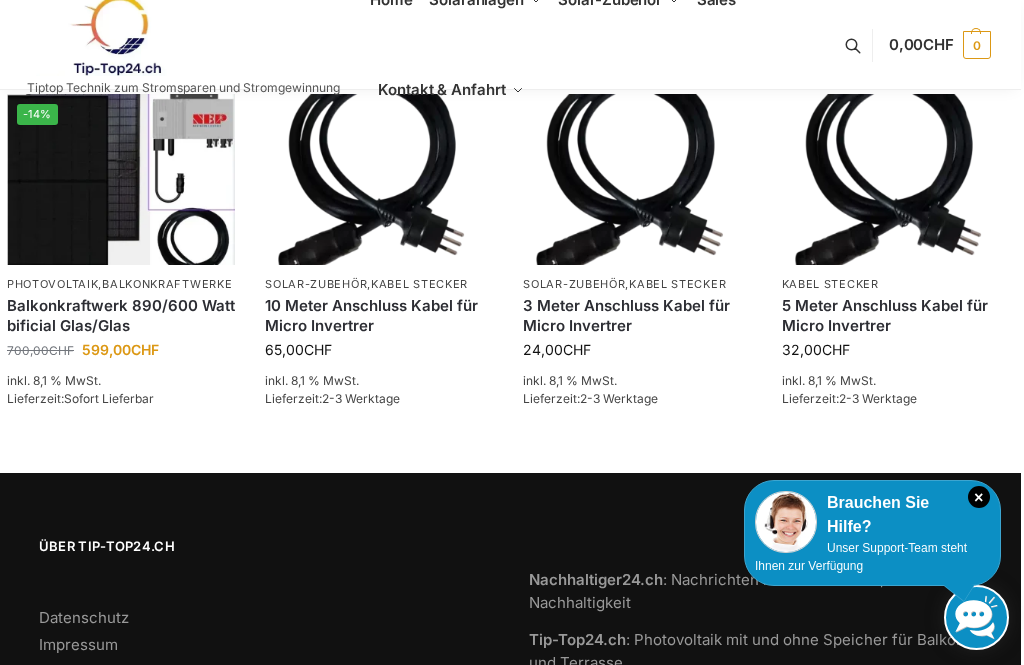 click at bounding box center [121, 179] 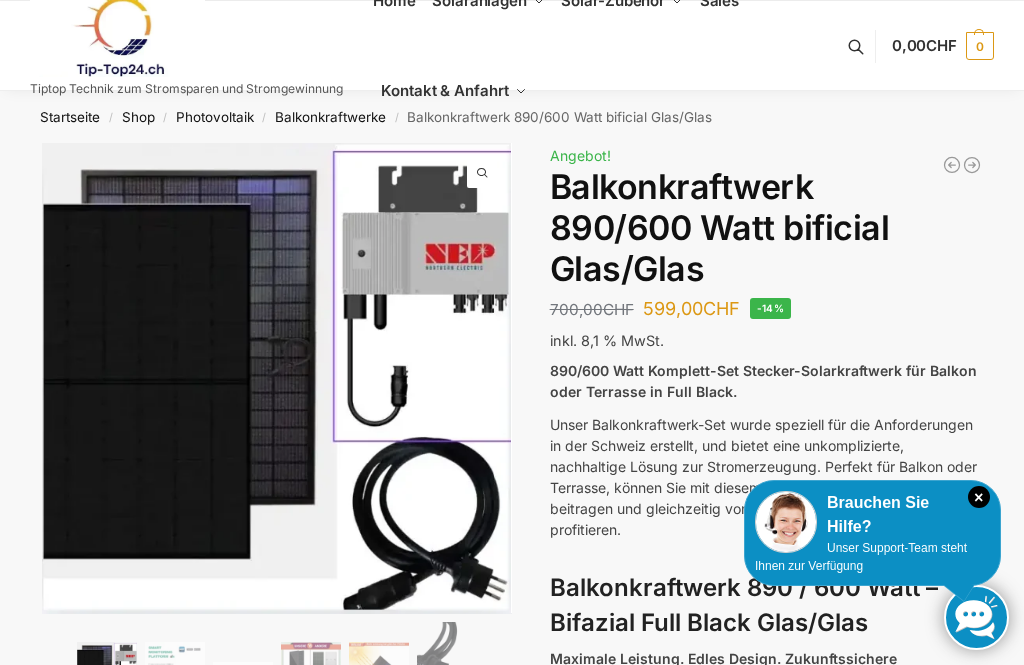 scroll, scrollTop: 0, scrollLeft: 0, axis: both 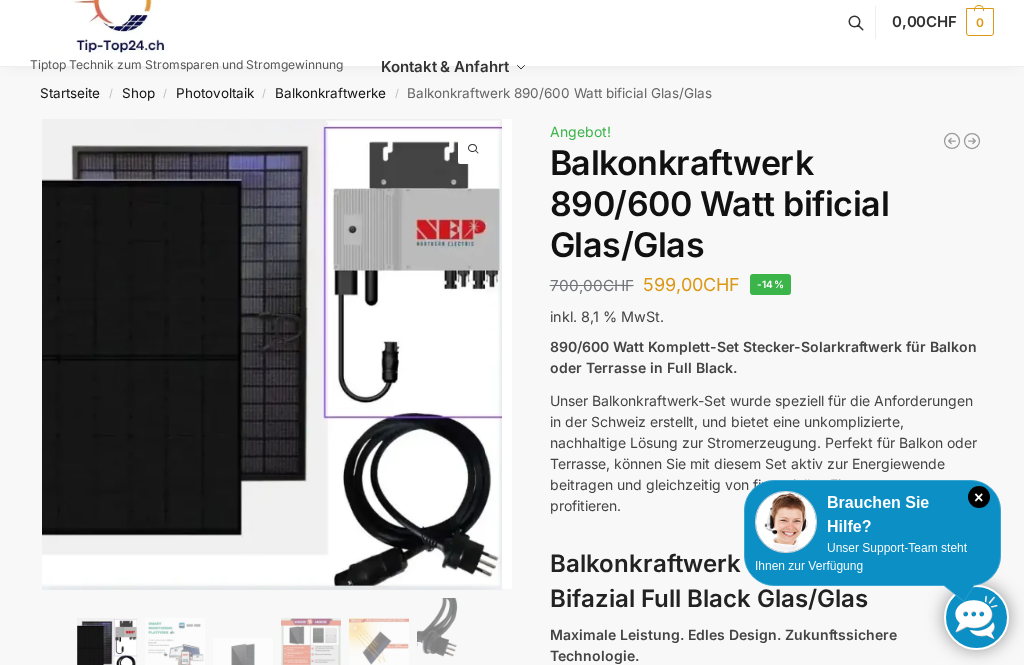click at bounding box center (359, 446) 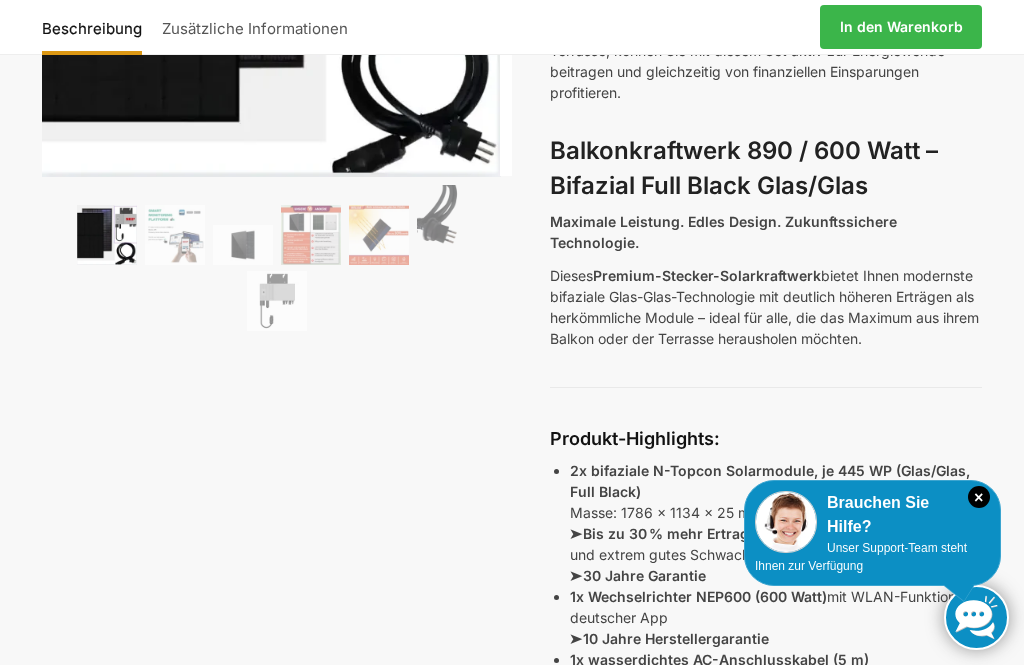 scroll, scrollTop: 442, scrollLeft: 0, axis: vertical 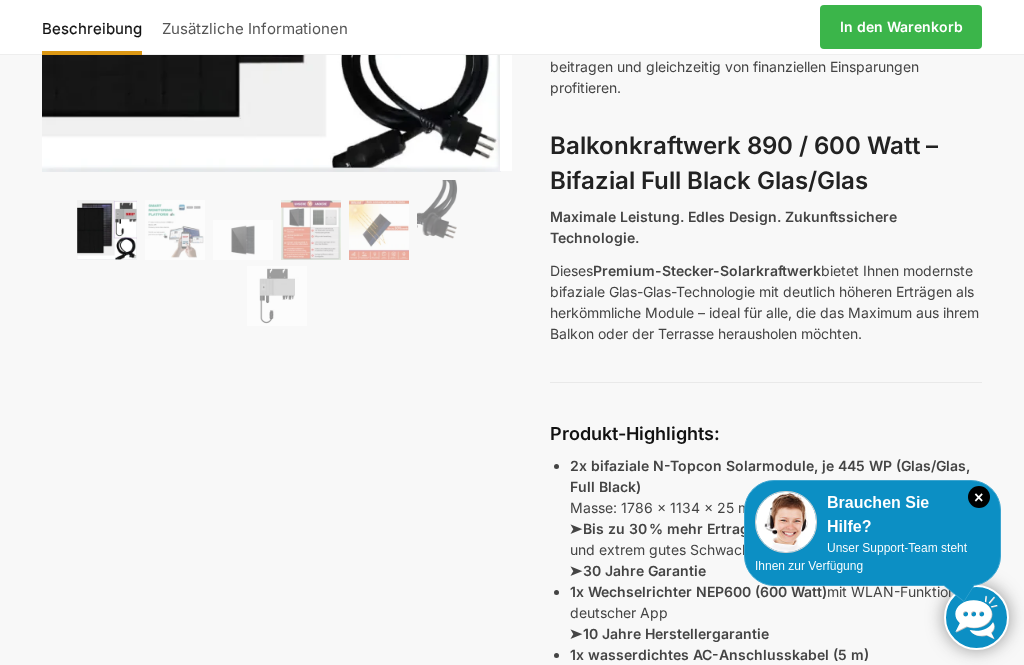 click on "Balkonkraftwerk 890 / 600 Watt – Bifazial Full Black Glas/Glas" at bounding box center (744, 163) 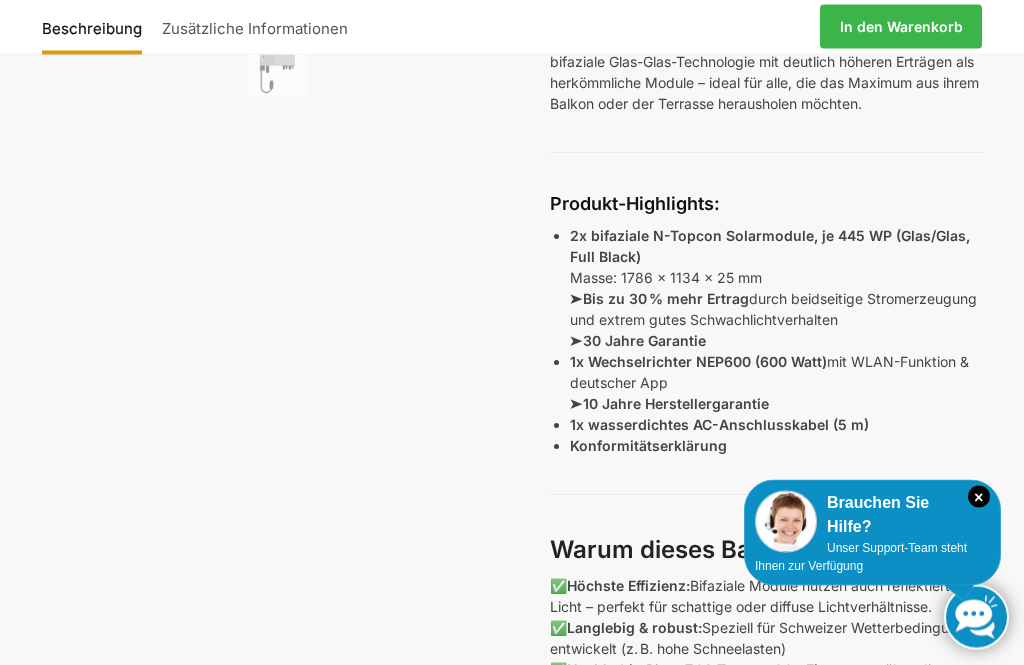 scroll, scrollTop: 675, scrollLeft: 0, axis: vertical 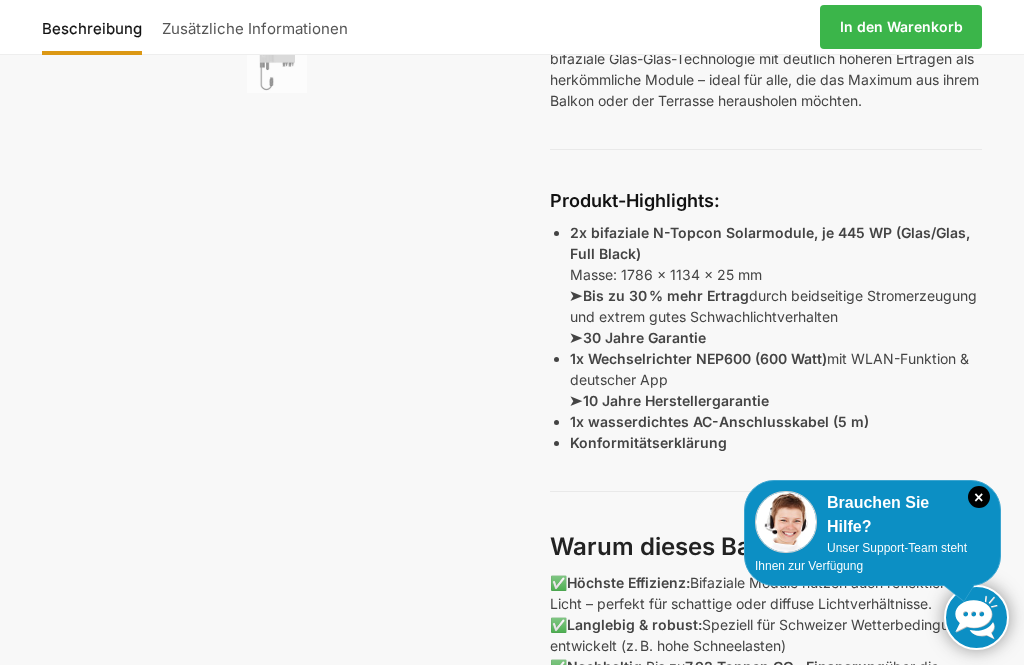 click on "Produkt-Highlights:" at bounding box center (635, 200) 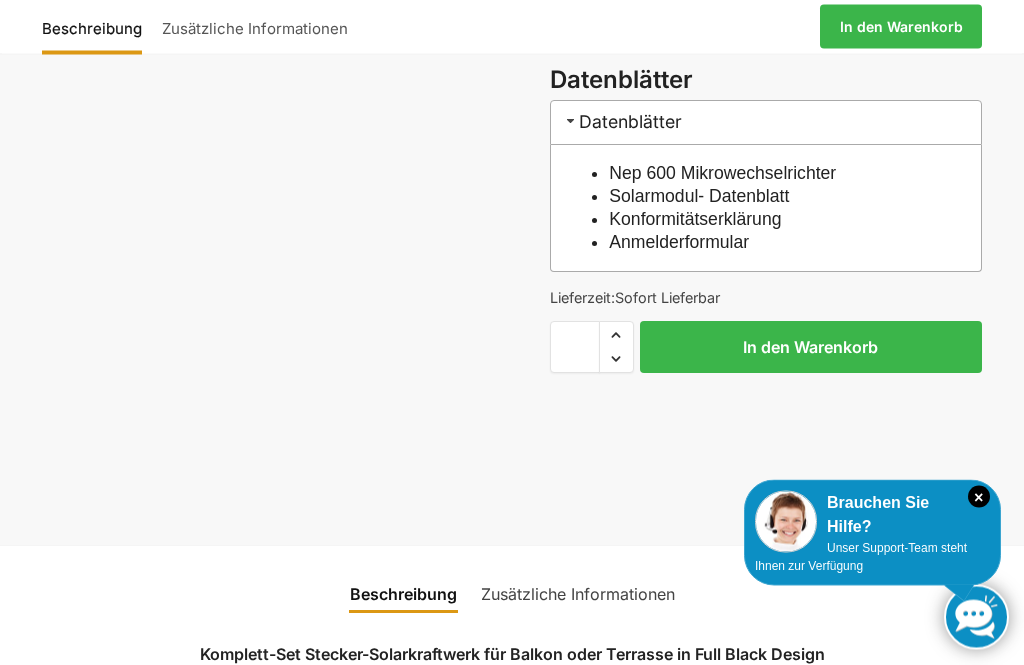 scroll, scrollTop: 1995, scrollLeft: 0, axis: vertical 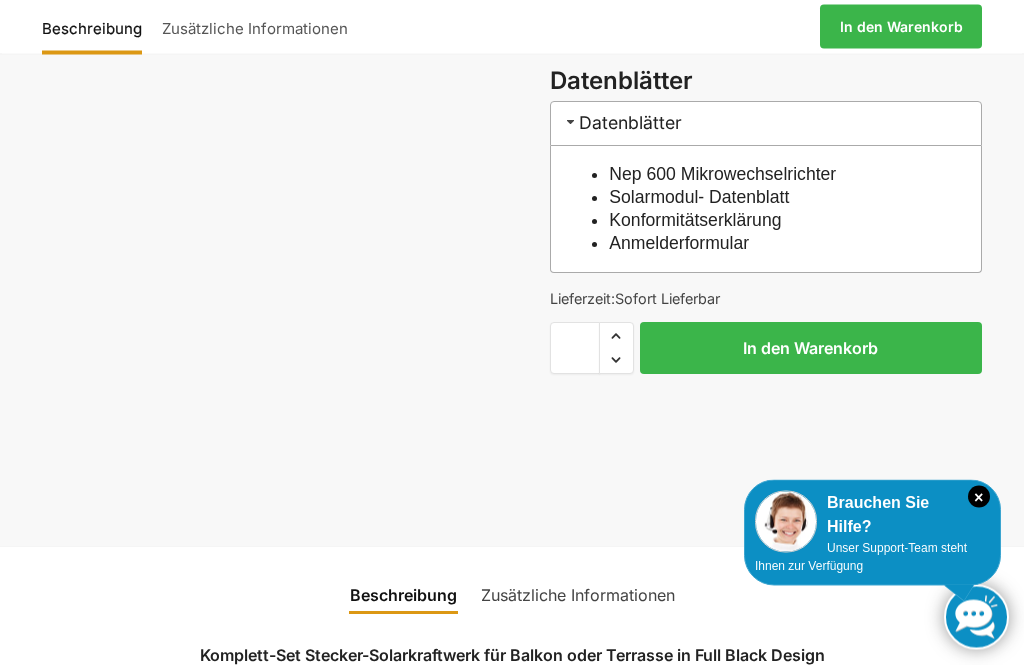 click on "Nep 600 Mikrowechselrichter Solarmodul- Datenblatt Konformitätserklärung  Anmelderformular" at bounding box center [766, 211] 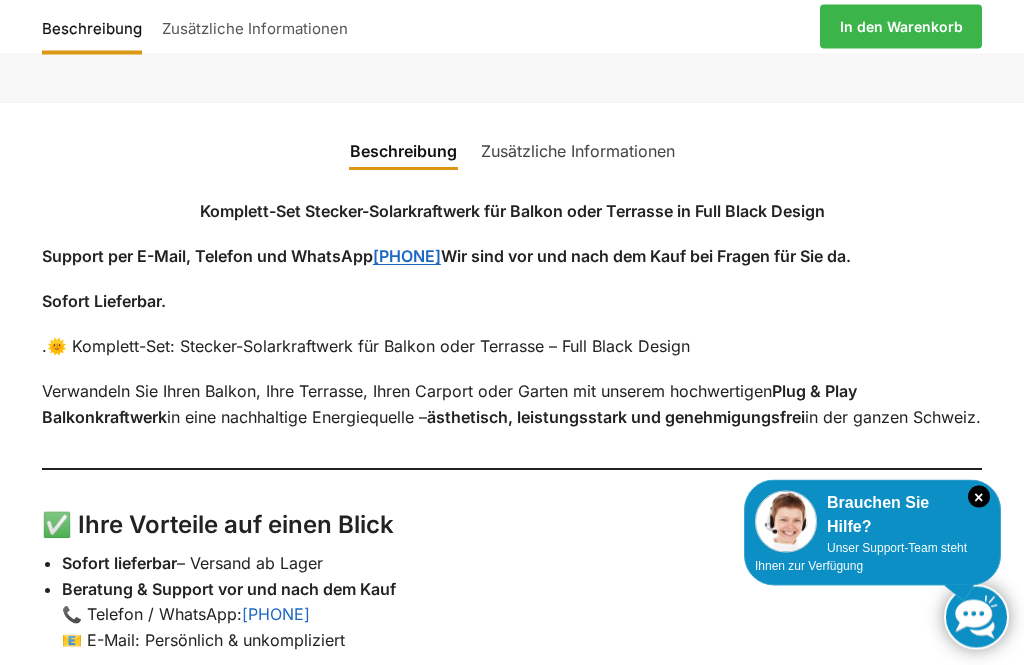 scroll, scrollTop: 2440, scrollLeft: 0, axis: vertical 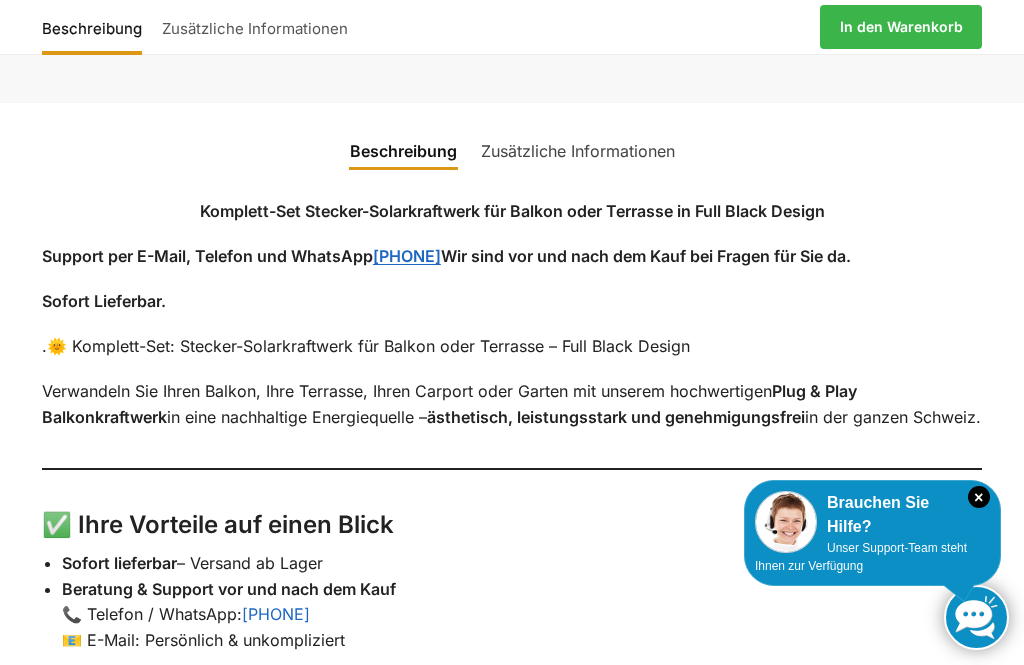 click on "Komplett-Set Stecker-Solarkraftwerk für Balkon oder Terrasse in Full Black Design Support per E-Mail, Telefon und WhatsApp  [PHONE]  Wir sind vor und nach dem Kauf bei Fragen für Sie da. Sofort Lieferbar. .🌞 Komplett-Set: Stecker-Solarkraftwerk für Balkon oder Terrasse – Full Black Design Verwandeln Sie Ihren Balkon, Ihre Terrasse, Ihren Carport oder Garten mit unserem hochwertigen  Plug & Play Balkonkraftwerk  in eine nachhaltige Energiequelle –  ästhetisch, leistungsstark und genehmigungsfrei  in der ganzen Schweiz. ✅ Ihre Vorteile auf einen Blick Sofort lieferbar  – Versand ab Lager Beratung & Support vor und nach dem Kauf 📞 Telefon / WhatsApp:  [PHONE]  📧 E-Mail: Persönlich & unkompliziert 💡 Was macht unser Balkonkraftwerk besonders? Bifaziale Glas-Glas-Solarmodule (2×445 W) Unsere hochwertigen Full-Black-Module erzeugen auch über die Rückseite Strom. Dank modernster  N-Type Solarzellen  bieten sie hervorragendes Schwachlichtverhalten und einen  Unsere  1x  1x" at bounding box center [512, 1290] 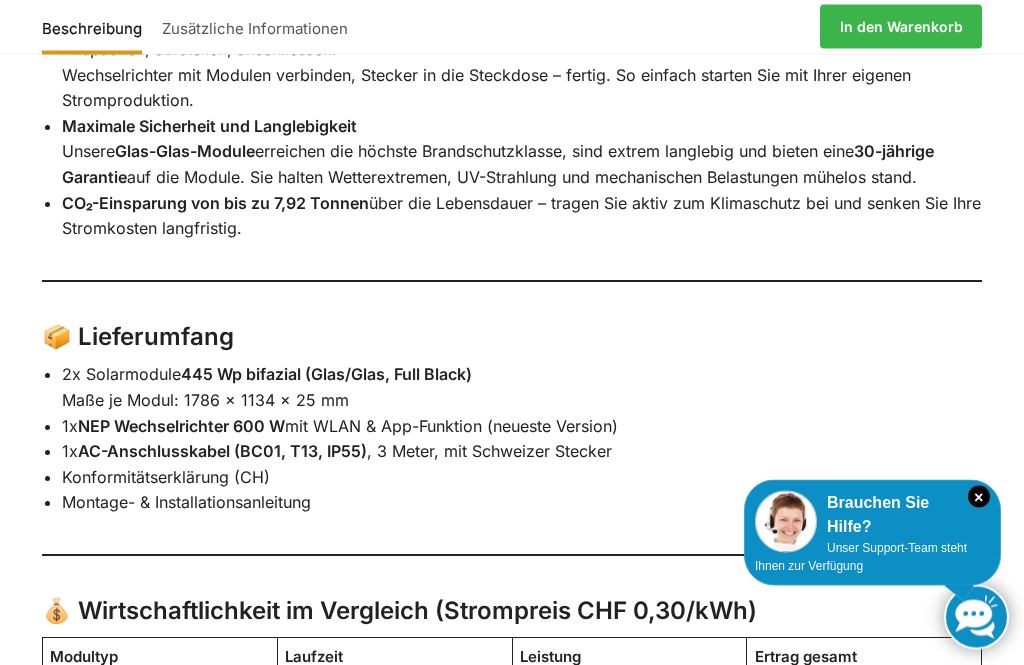 scroll, scrollTop: 3382, scrollLeft: 0, axis: vertical 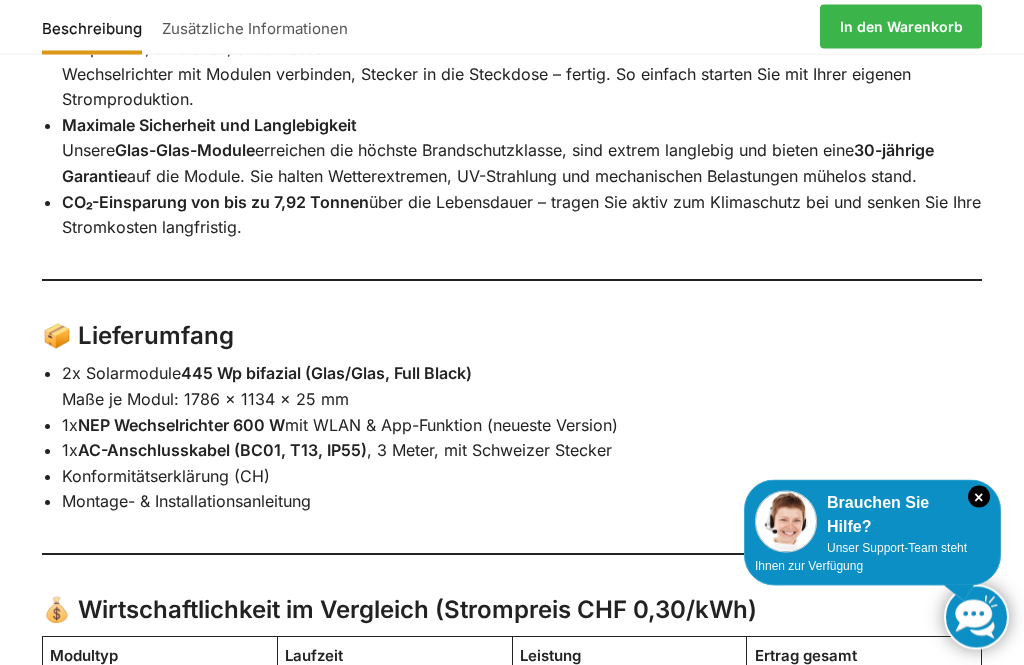 click on "📦 Lieferumfang" at bounding box center [512, 337] 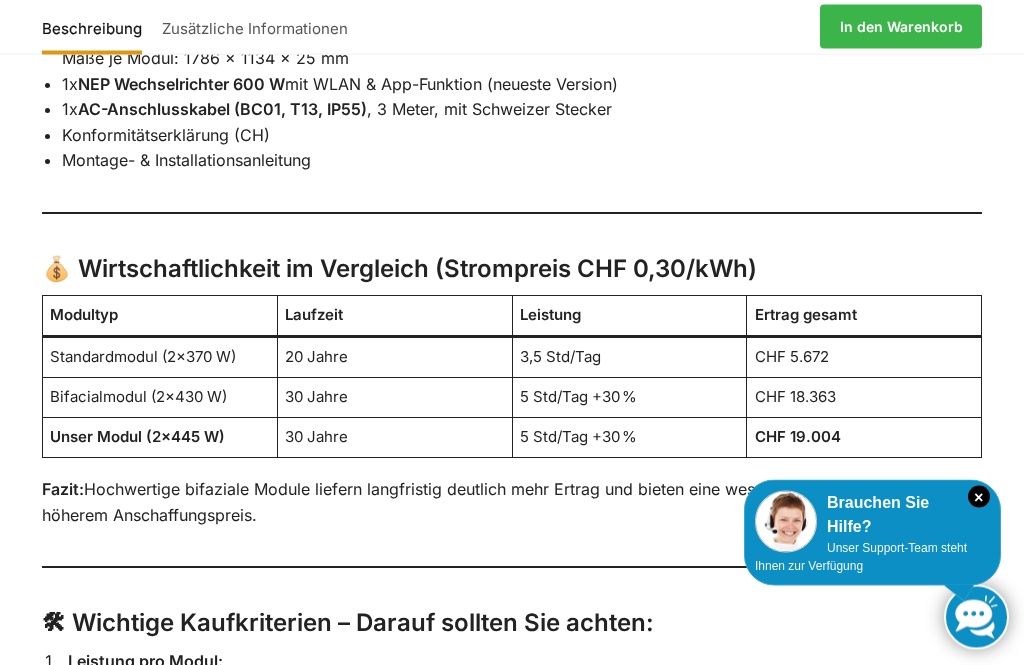 scroll, scrollTop: 3724, scrollLeft: 0, axis: vertical 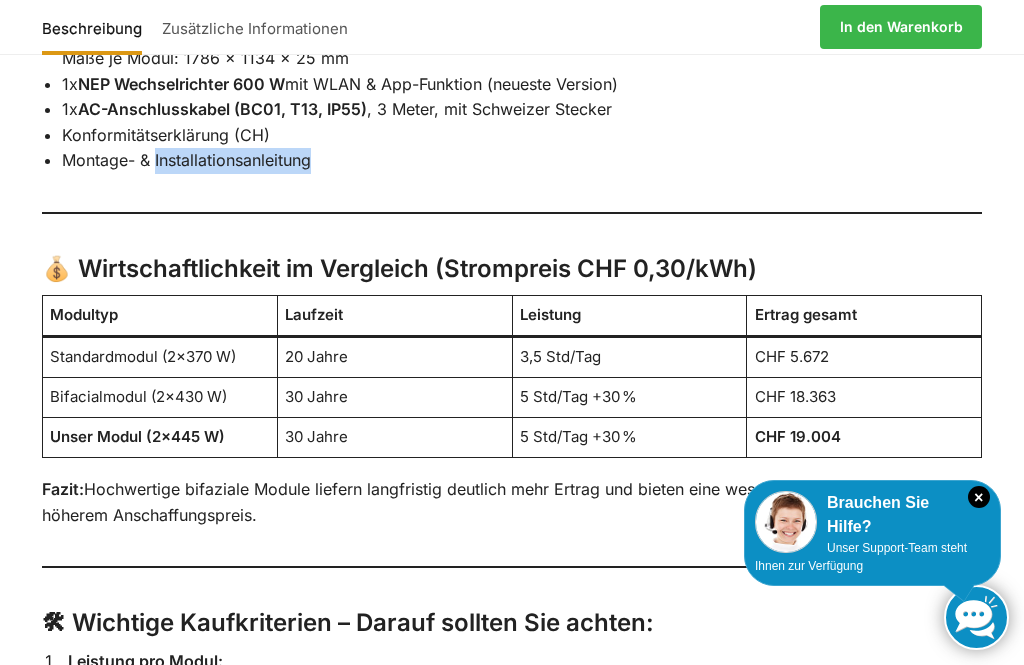 click on "Montage- & Installationsanleitung" at bounding box center [522, 161] 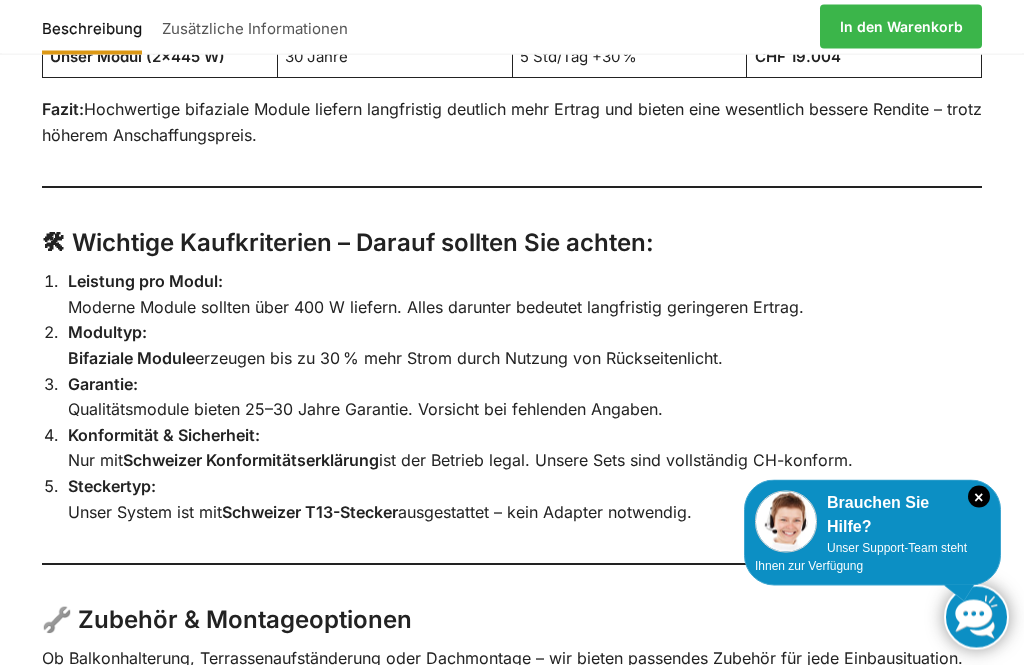 scroll, scrollTop: 4105, scrollLeft: 0, axis: vertical 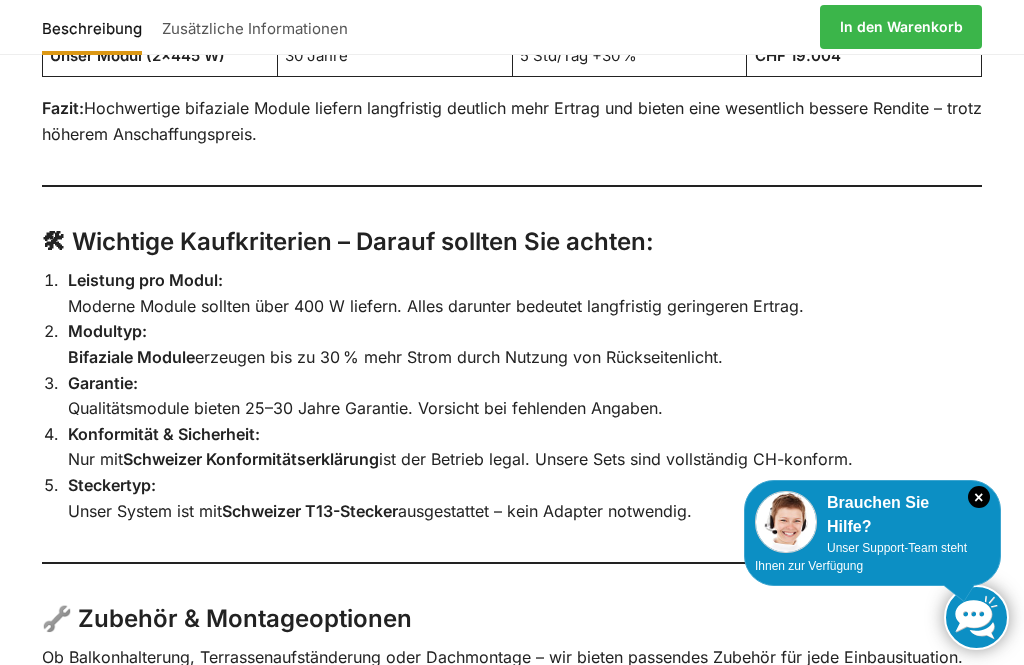 click on "Komplett-Set Stecker-Solarkraftwerk für Balkon oder Terrasse in Full Black Design Support per E-Mail, Telefon und WhatsApp  [PHONE]  Wir sind vor und nach dem Kauf bei Fragen für Sie da. Sofort Lieferbar. .🌞 Komplett-Set: Stecker-Solarkraftwerk für Balkon oder Terrasse – Full Black Design Verwandeln Sie Ihren Balkon, Ihre Terrasse, Ihren Carport oder Garten mit unserem hochwertigen  Plug & Play Balkonkraftwerk  in eine nachhaltige Energiequelle –  ästhetisch, leistungsstark und genehmigungsfrei  in der ganzen Schweiz. ✅ Ihre Vorteile auf einen Blick Sofort lieferbar  – Versand ab Lager Beratung & Support vor und nach dem Kauf 📞 Telefon / WhatsApp:  [PHONE]  📧 E-Mail: Persönlich & unkompliziert 💡 Was macht unser Balkonkraftwerk besonders? Bifaziale Glas-Glas-Solarmodule (2×445 W) Unsere hochwertigen Full-Black-Module erzeugen auch über die Rückseite Strom. Dank modernster  N-Type Solarzellen  bieten sie hervorragendes Schwachlichtverhalten und einen  Unsere  1x  1x" at bounding box center (512, -375) 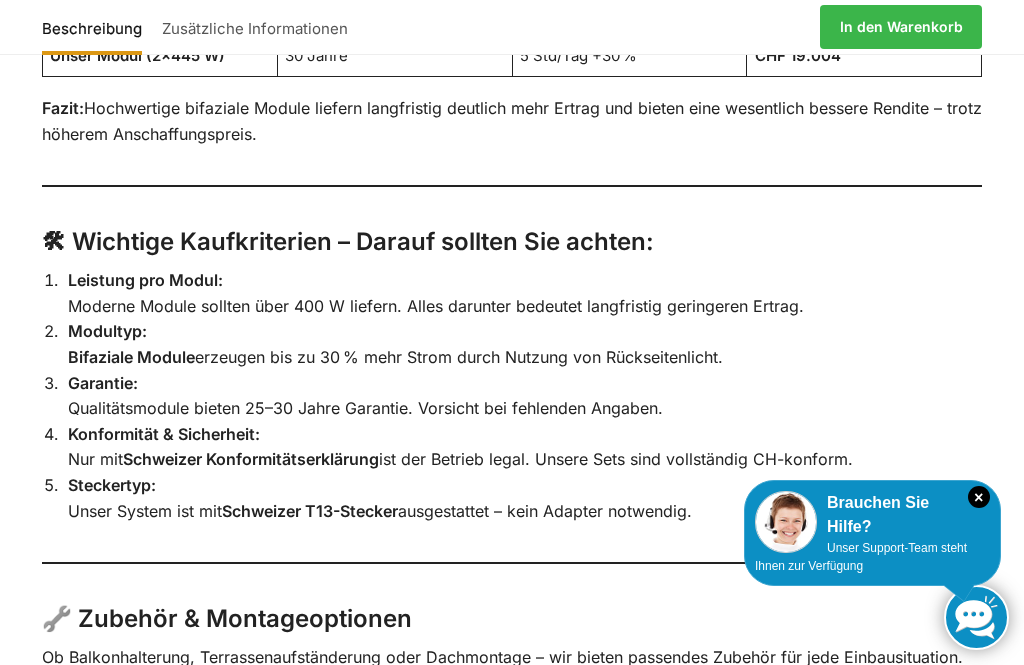 click on "Modultyp: Bifaziale Module  erzeugen bis zu 30 % mehr Strom durch Nutzung von Rückseitenlicht." at bounding box center [522, 344] 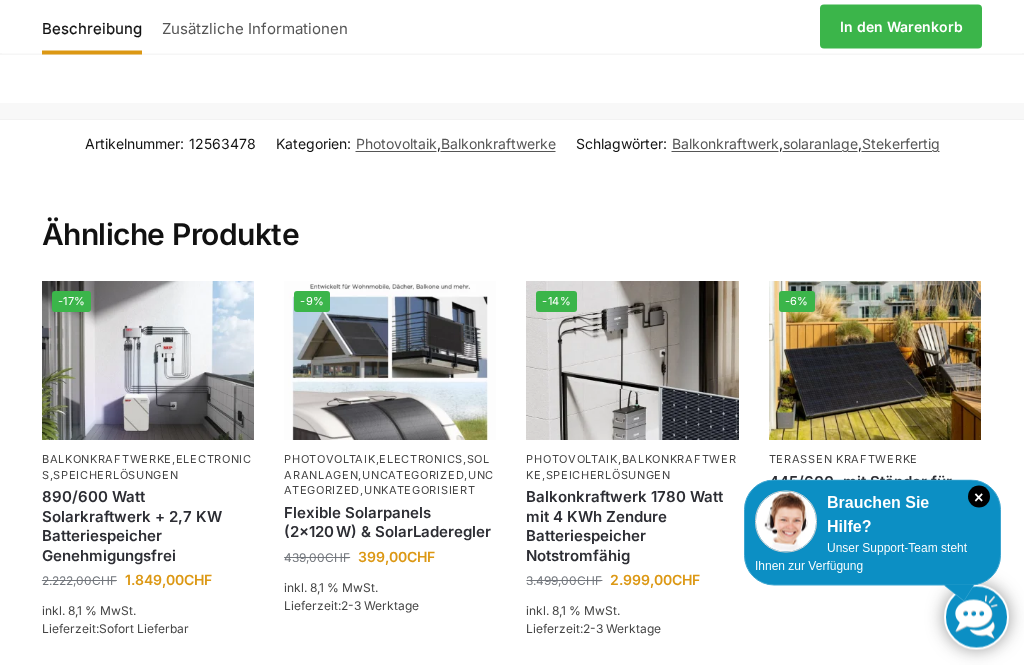 scroll, scrollTop: 4784, scrollLeft: 0, axis: vertical 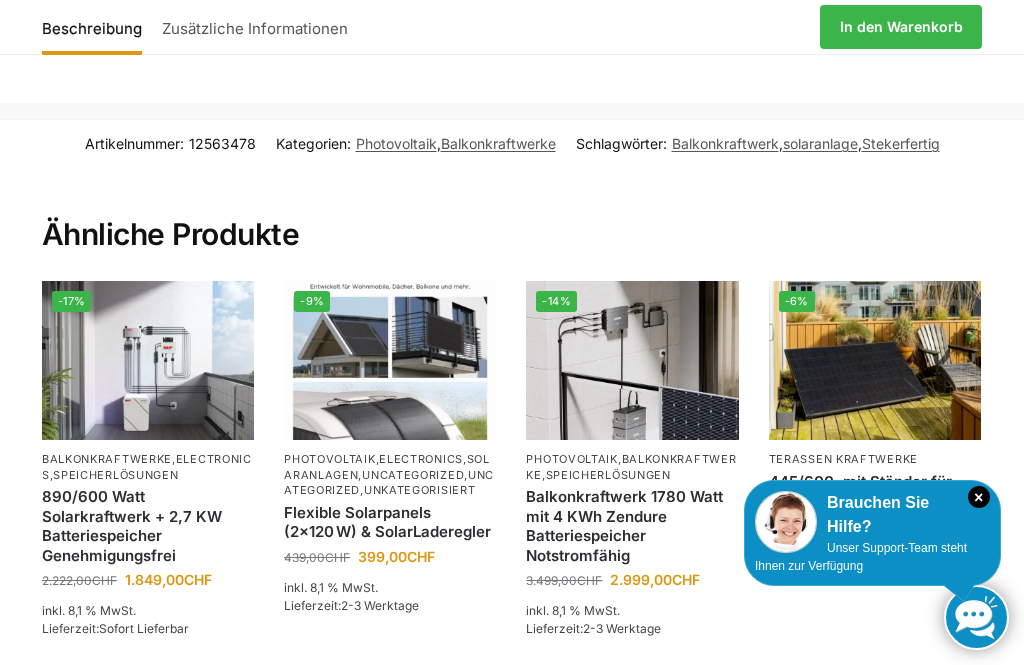 click on "Kategorien:  Photovoltaik ,  Balkonkraftwerke" at bounding box center (416, 143) 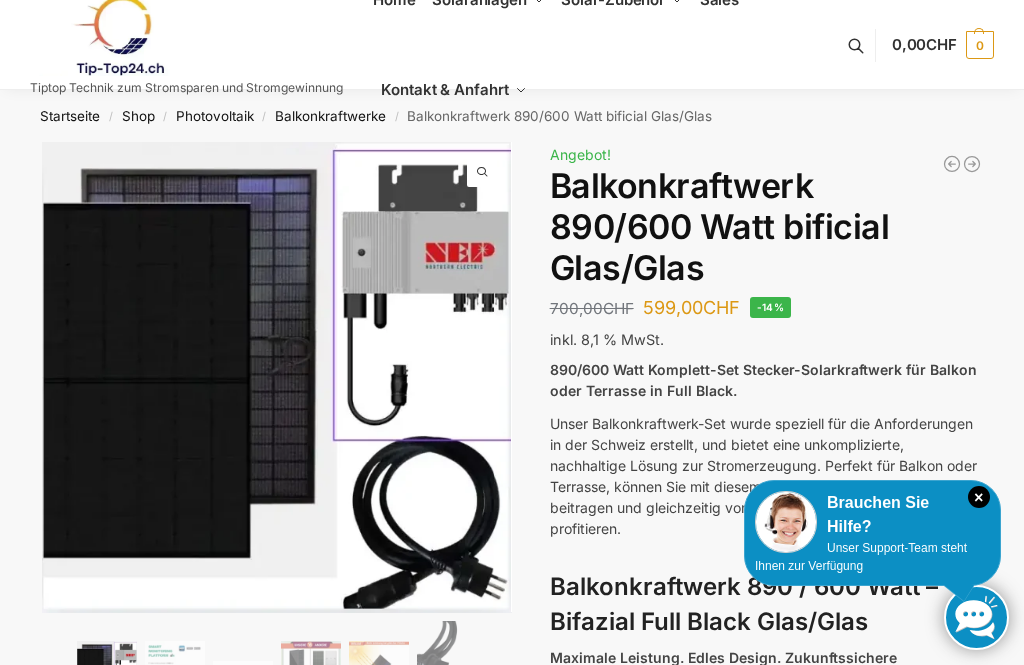 scroll, scrollTop: 0, scrollLeft: 0, axis: both 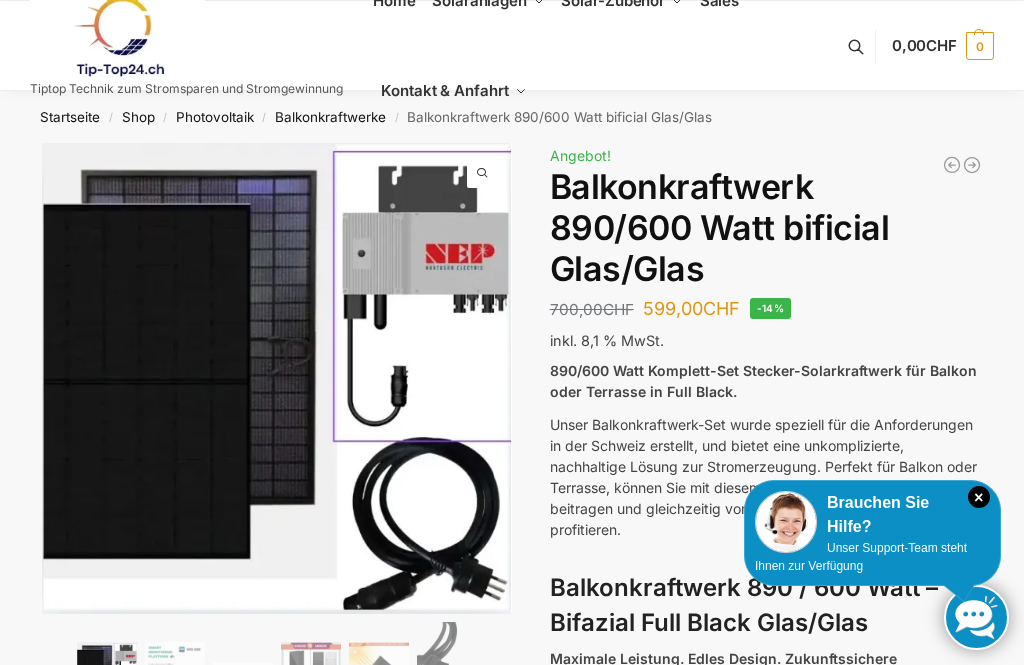 click on "Startseite" at bounding box center (70, 117) 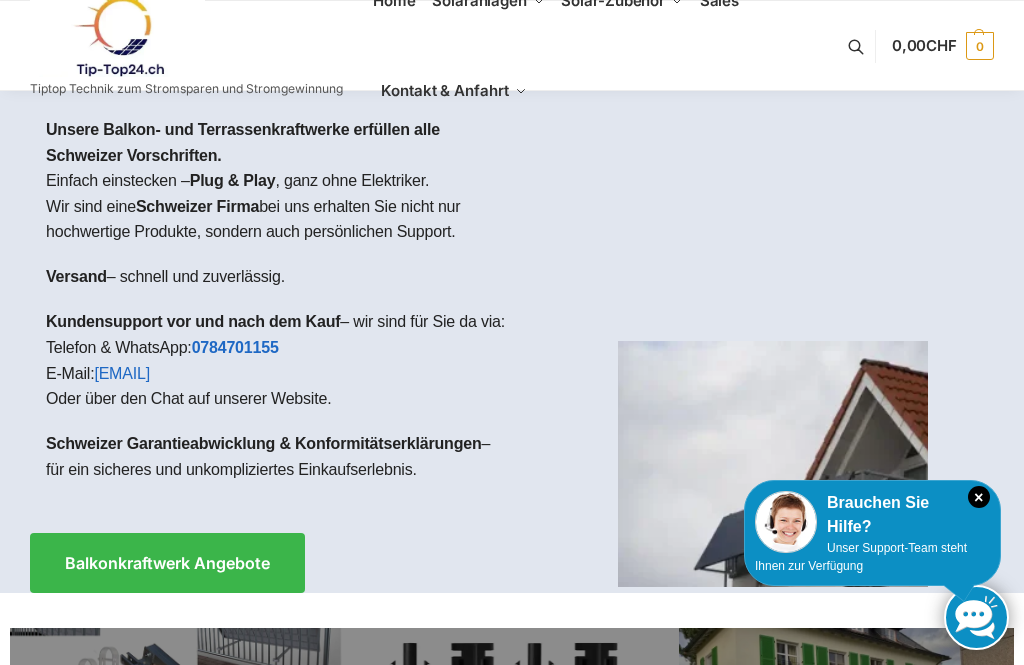 scroll, scrollTop: 0, scrollLeft: 0, axis: both 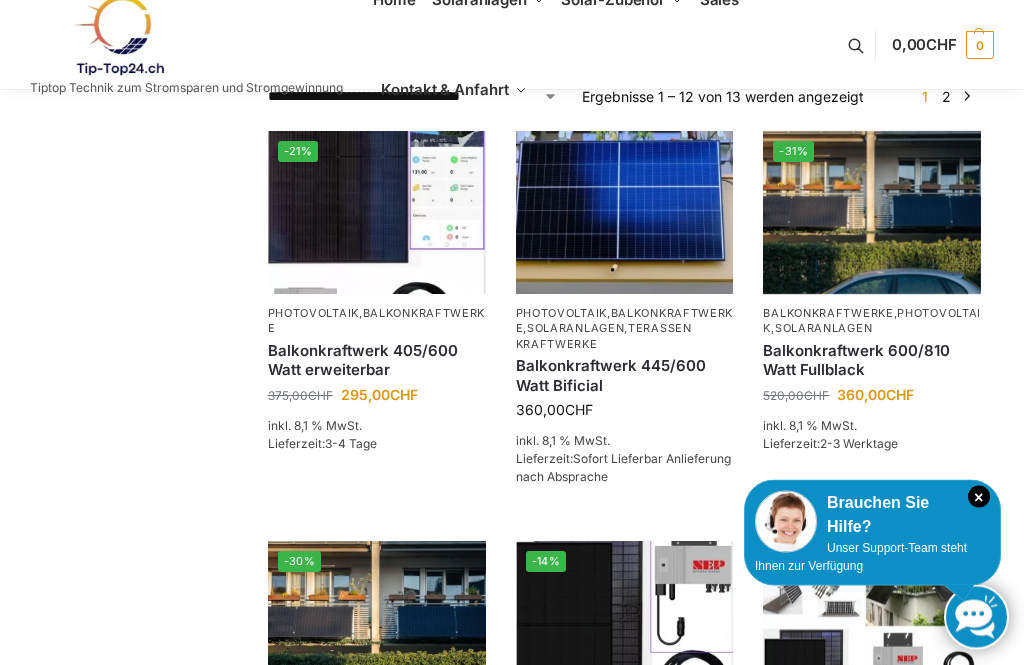 click on "Balkonkraftwerke" at bounding box center (377, 321) 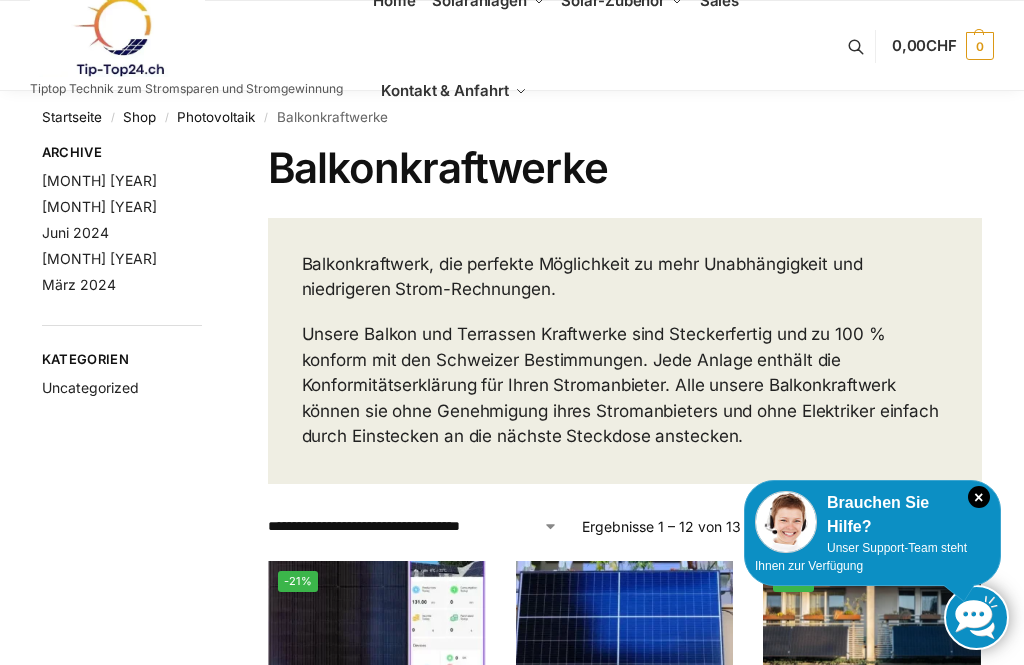 scroll, scrollTop: 0, scrollLeft: 0, axis: both 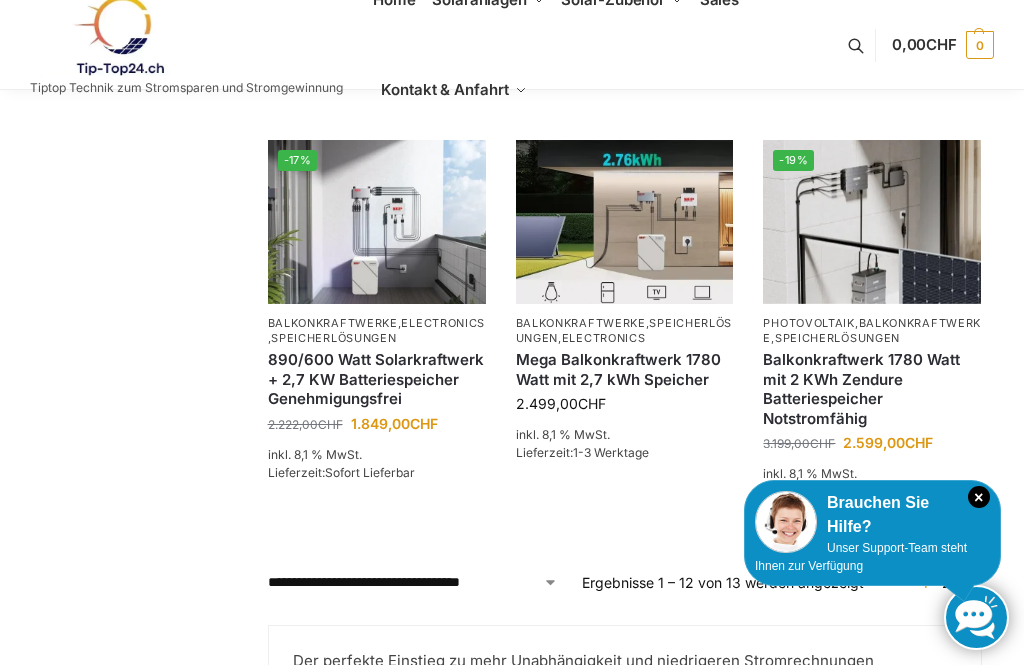click on "**********" at bounding box center [512, -402] 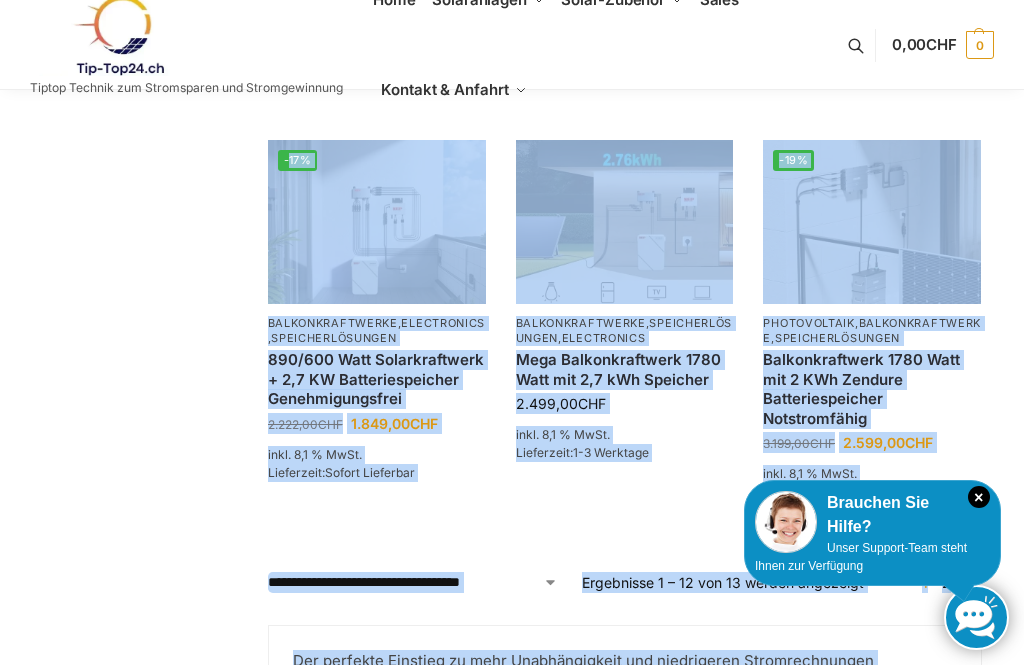 click on "**********" at bounding box center [512, -402] 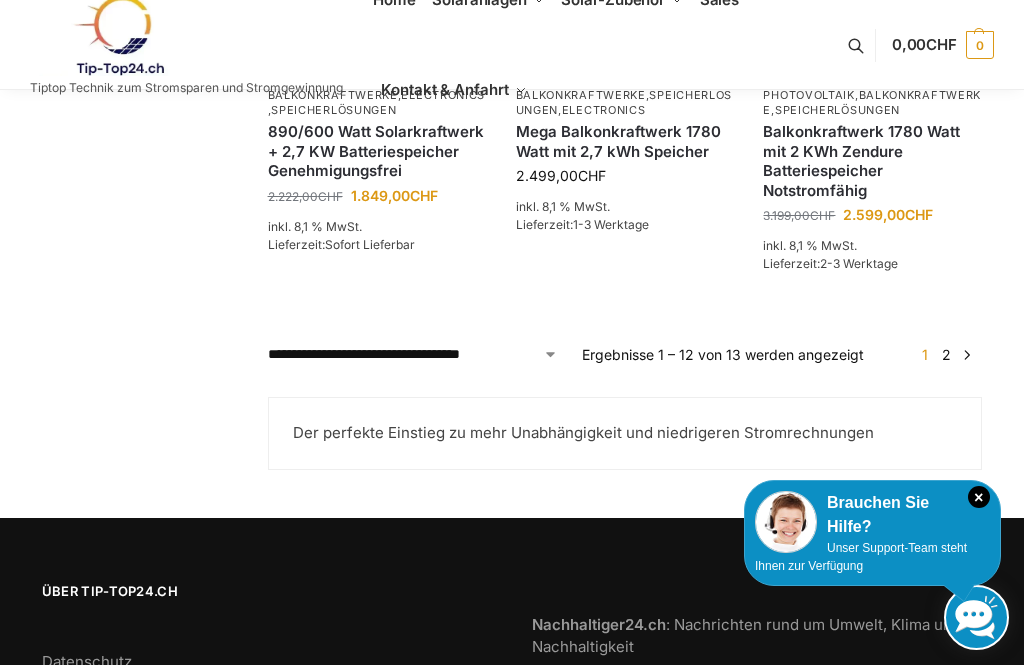 scroll, scrollTop: 1886, scrollLeft: 0, axis: vertical 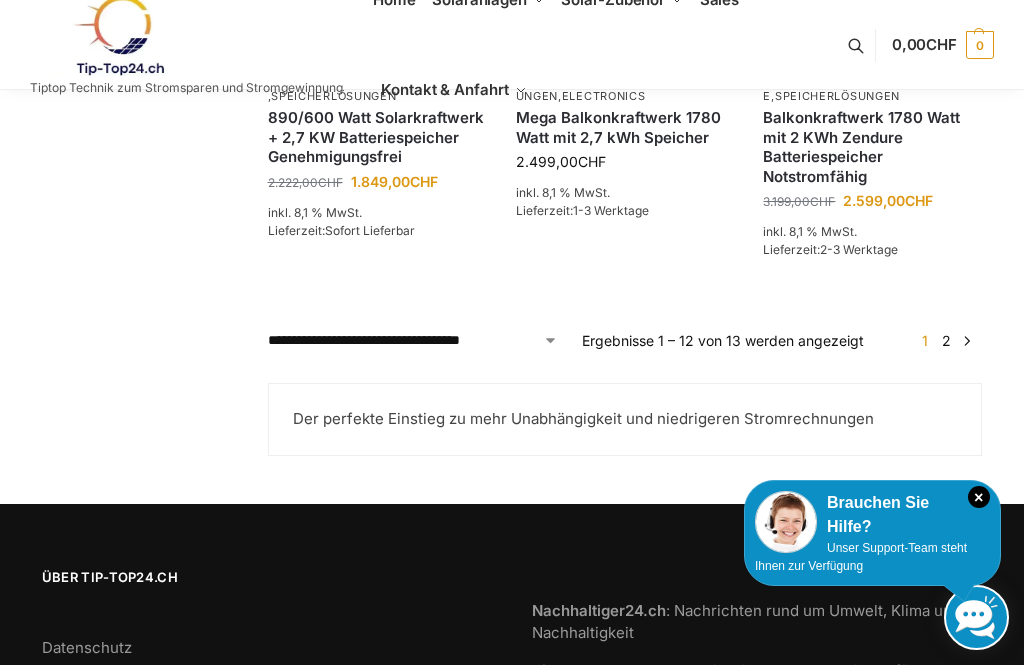 click on "2" at bounding box center [946, 340] 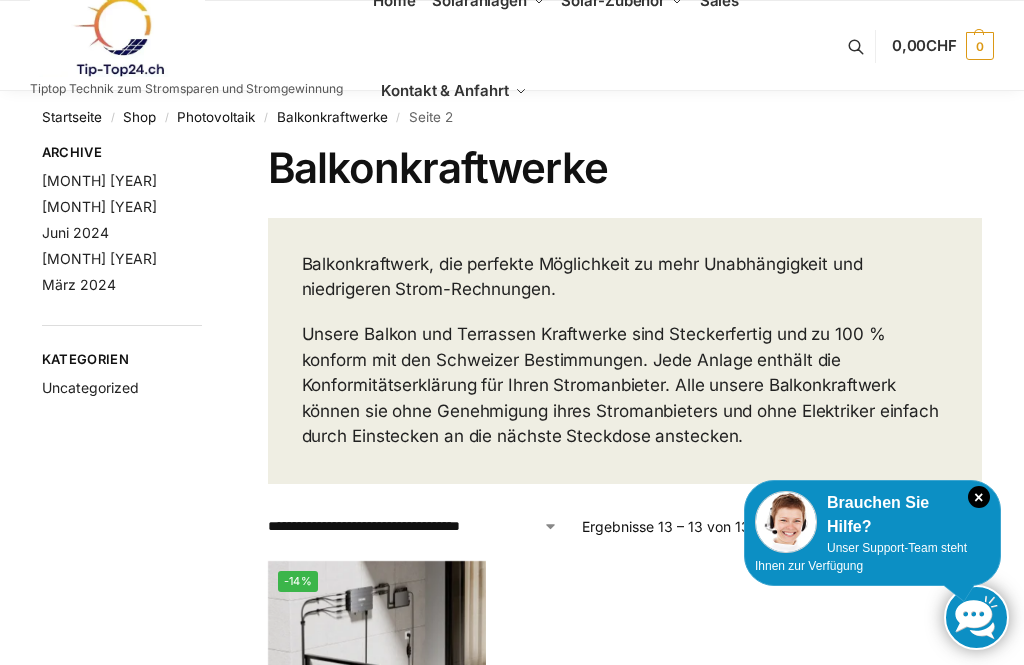 scroll, scrollTop: 0, scrollLeft: 0, axis: both 